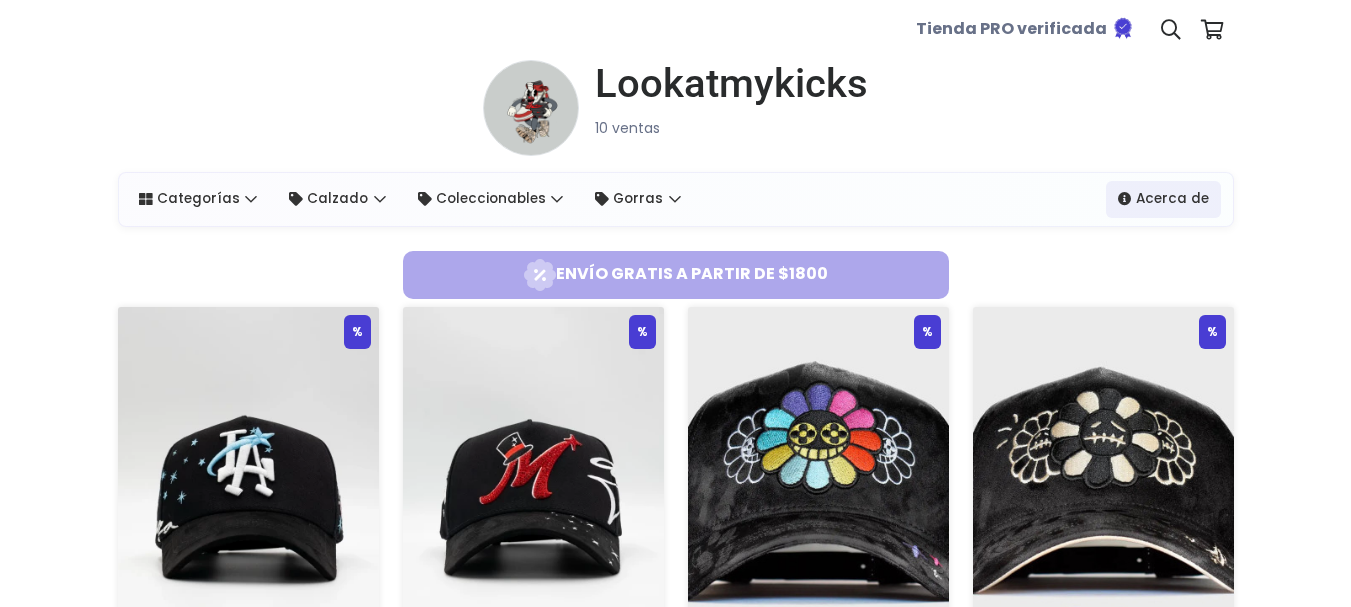 scroll, scrollTop: 0, scrollLeft: 0, axis: both 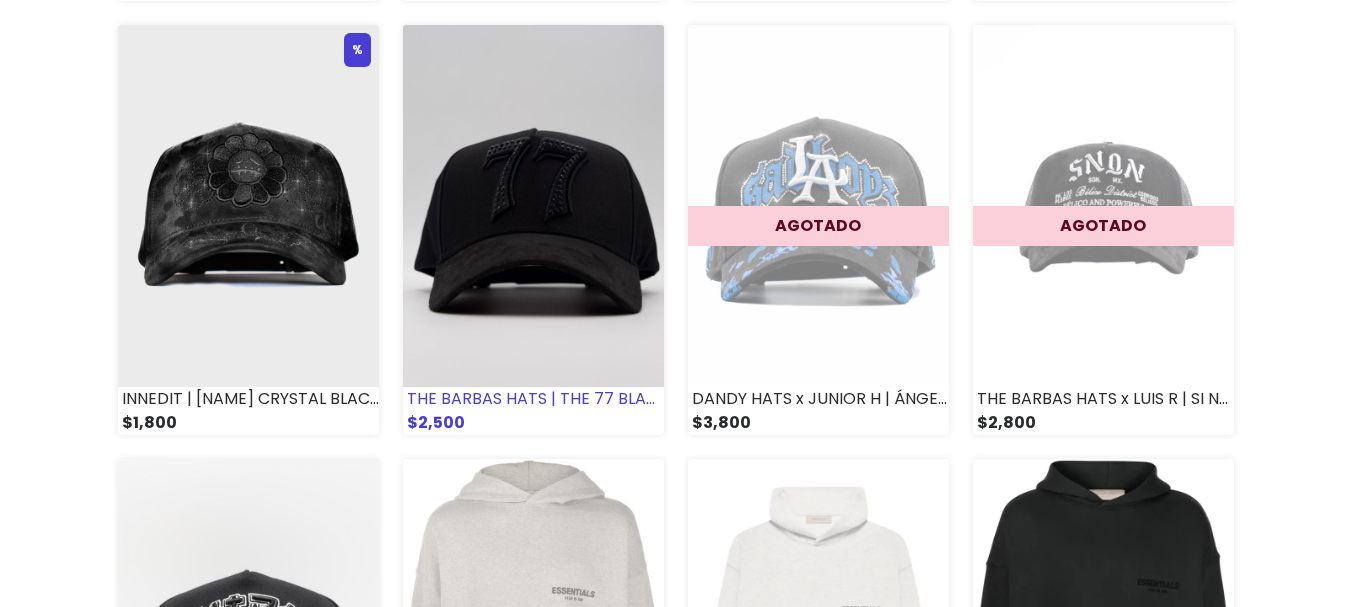 click at bounding box center [533, 206] 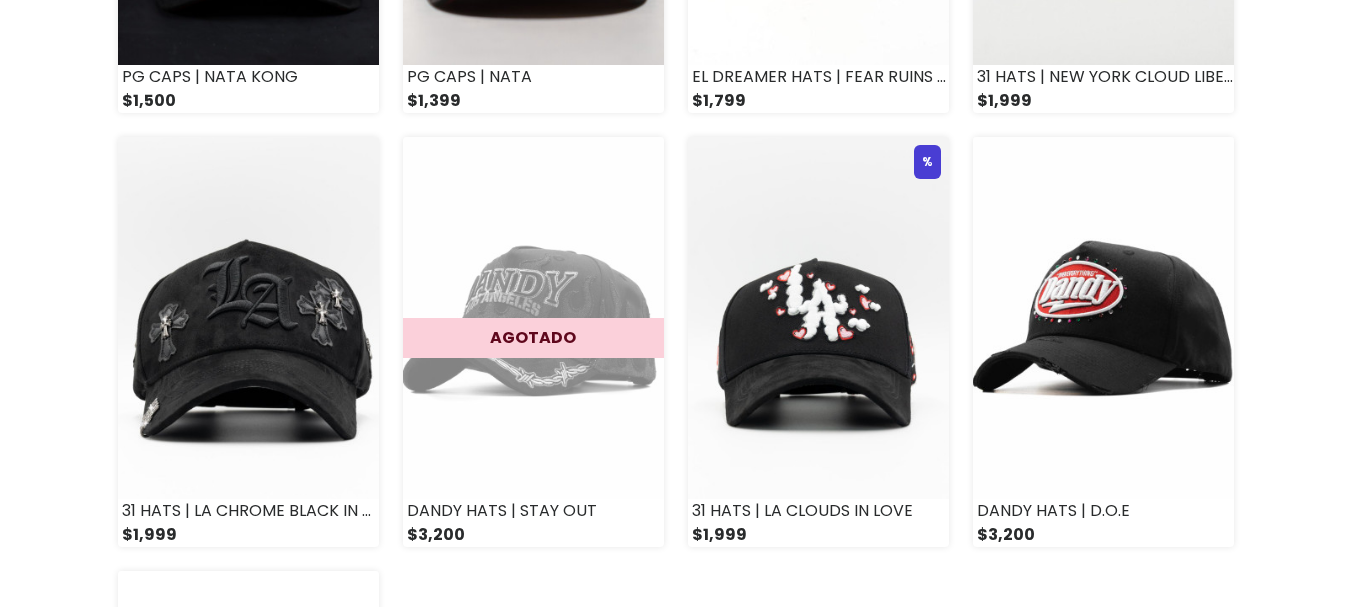 scroll, scrollTop: 2353, scrollLeft: 0, axis: vertical 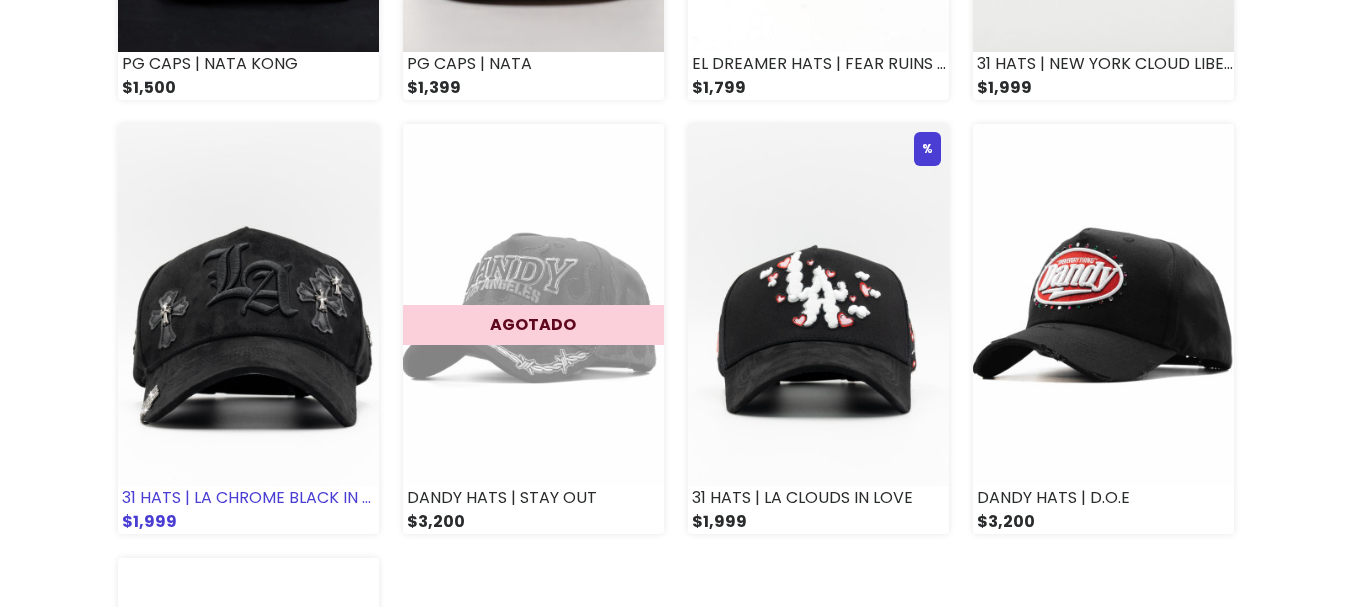 click at bounding box center [248, 305] 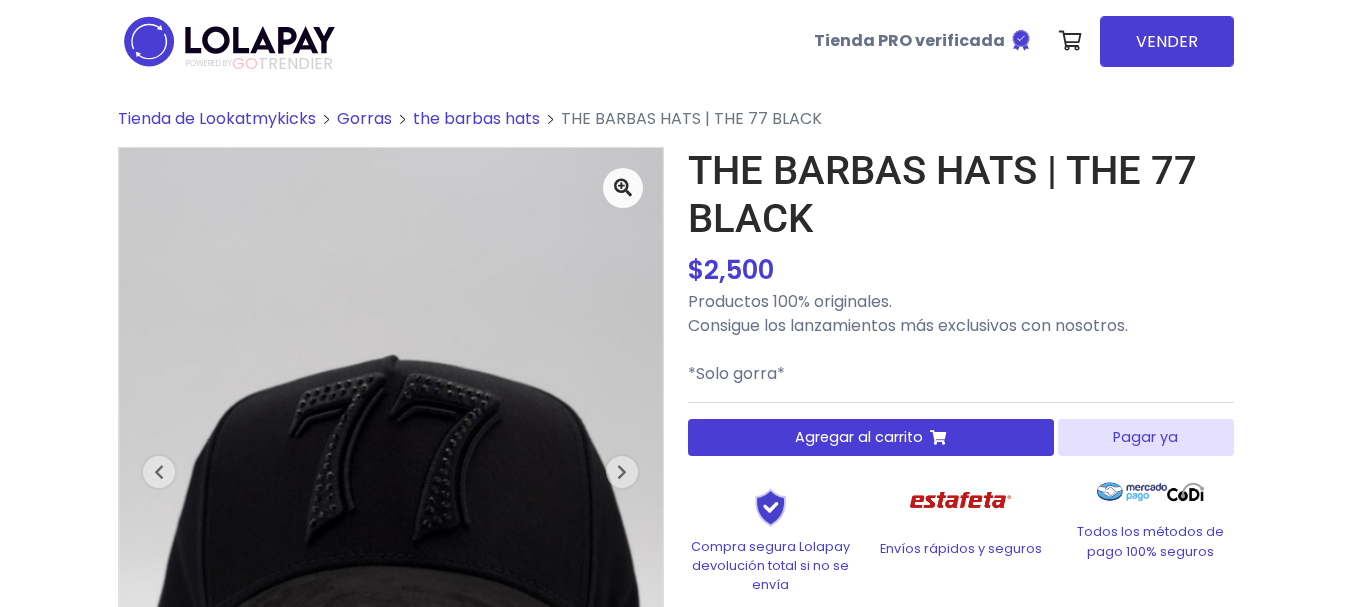 scroll, scrollTop: 0, scrollLeft: 0, axis: both 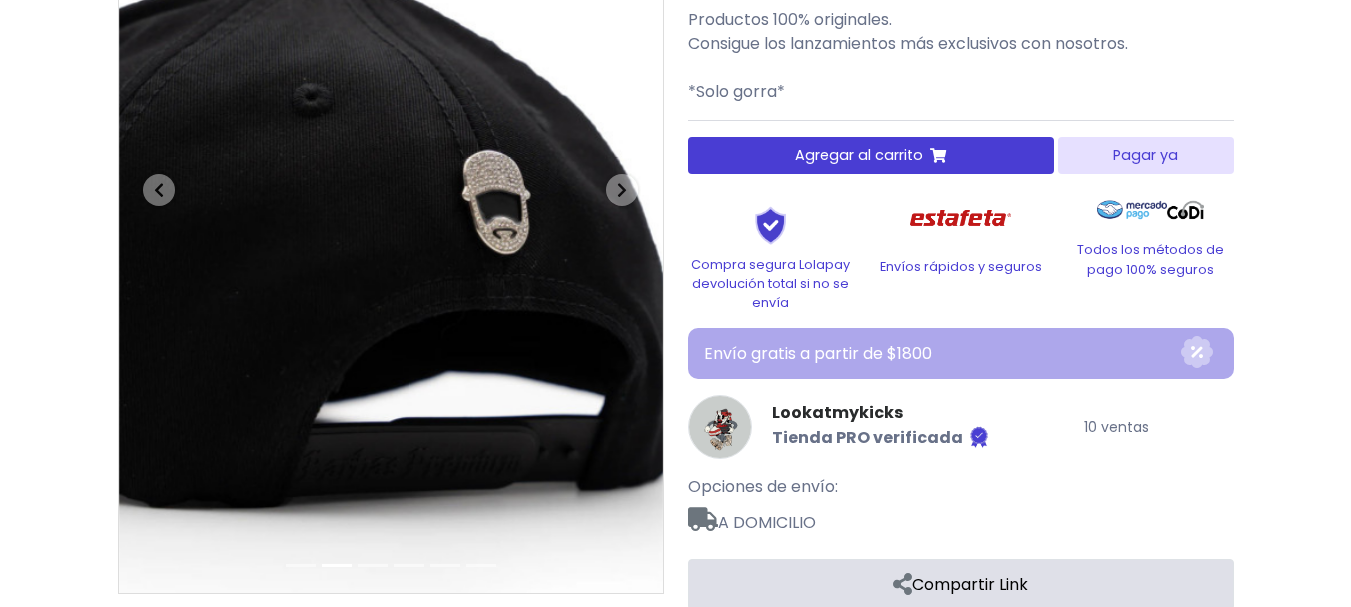 drag, startPoint x: 1364, startPoint y: 90, endPoint x: 1355, endPoint y: 194, distance: 104.388695 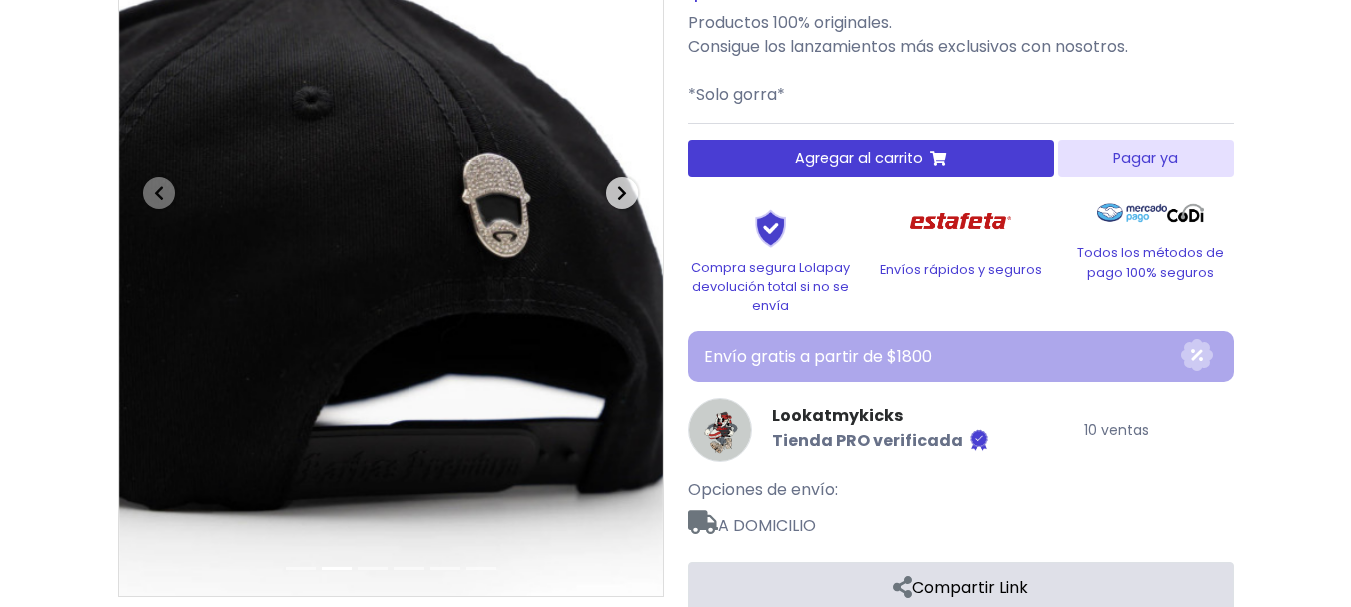 click at bounding box center (622, 193) 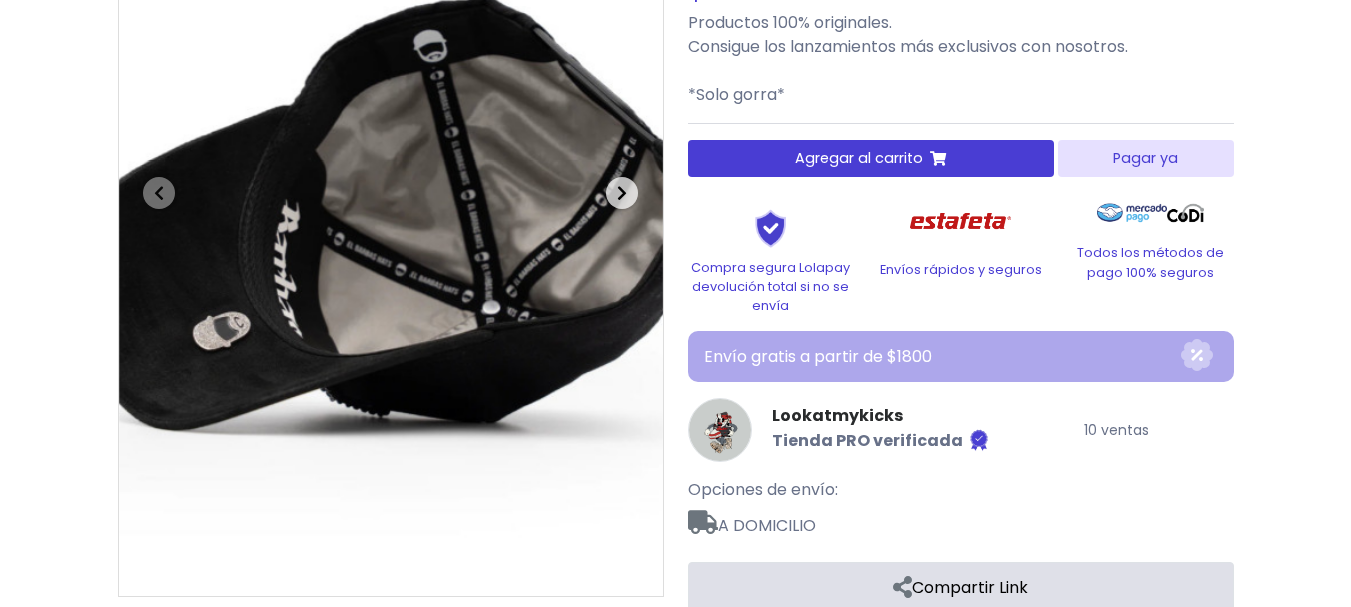 click at bounding box center [622, 193] 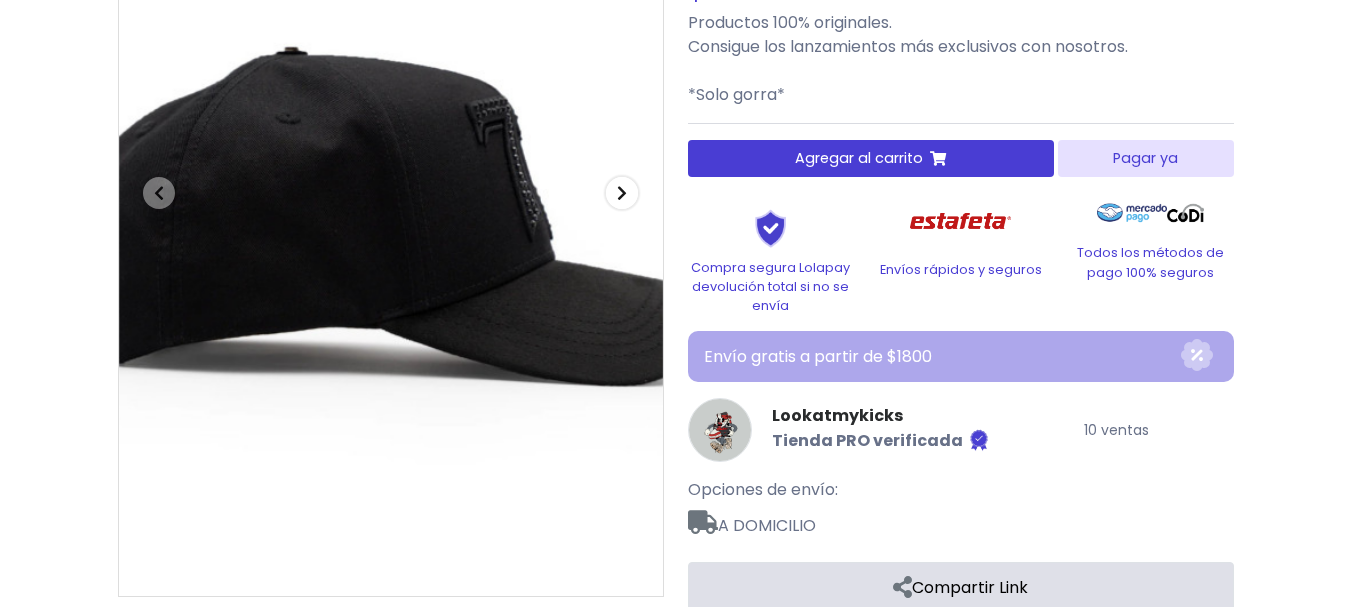 click at bounding box center [622, 193] 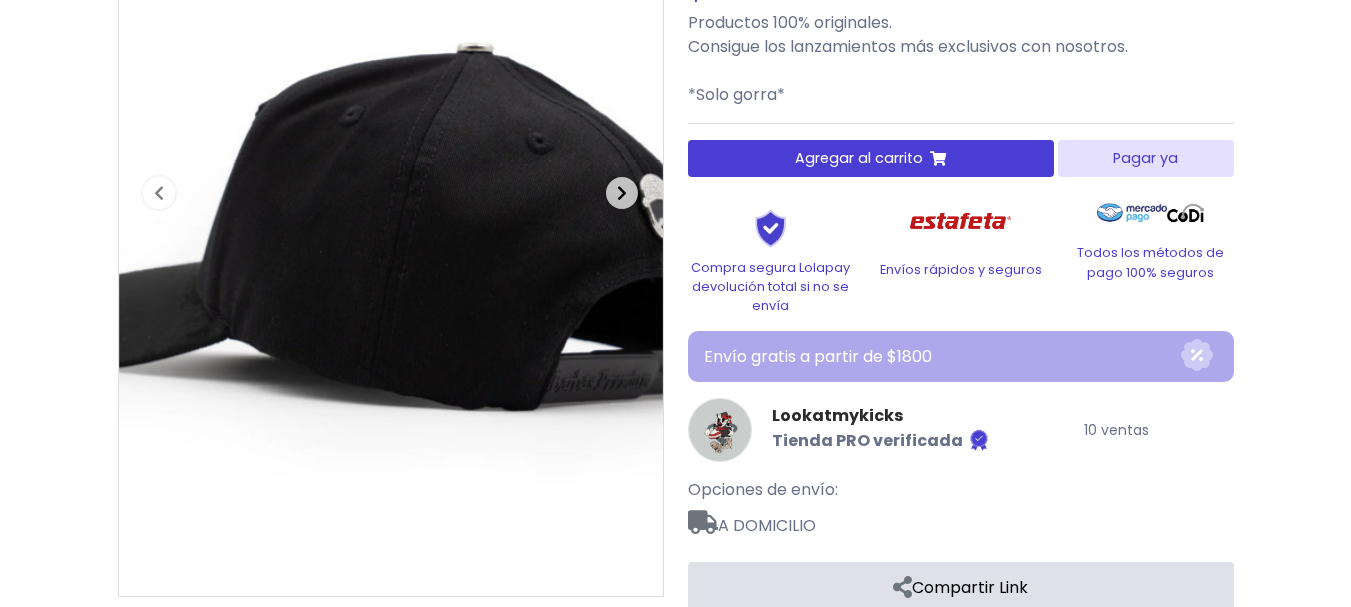 click at bounding box center (622, 193) 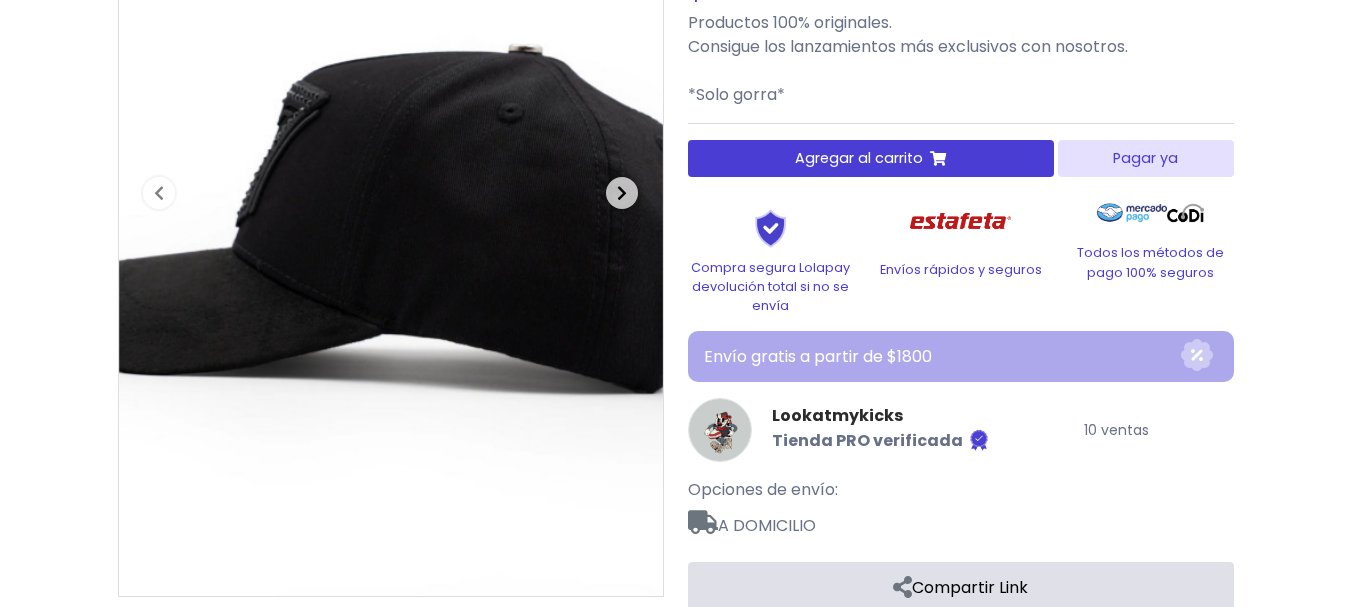 click at bounding box center (622, 193) 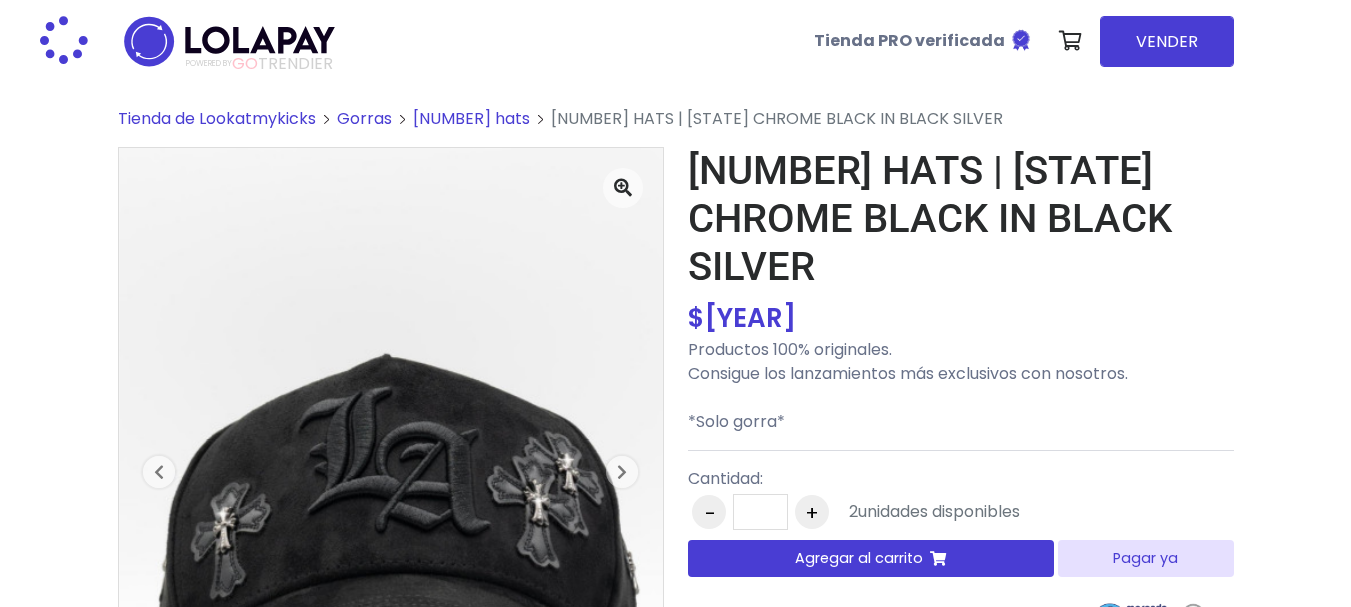 scroll, scrollTop: 0, scrollLeft: 0, axis: both 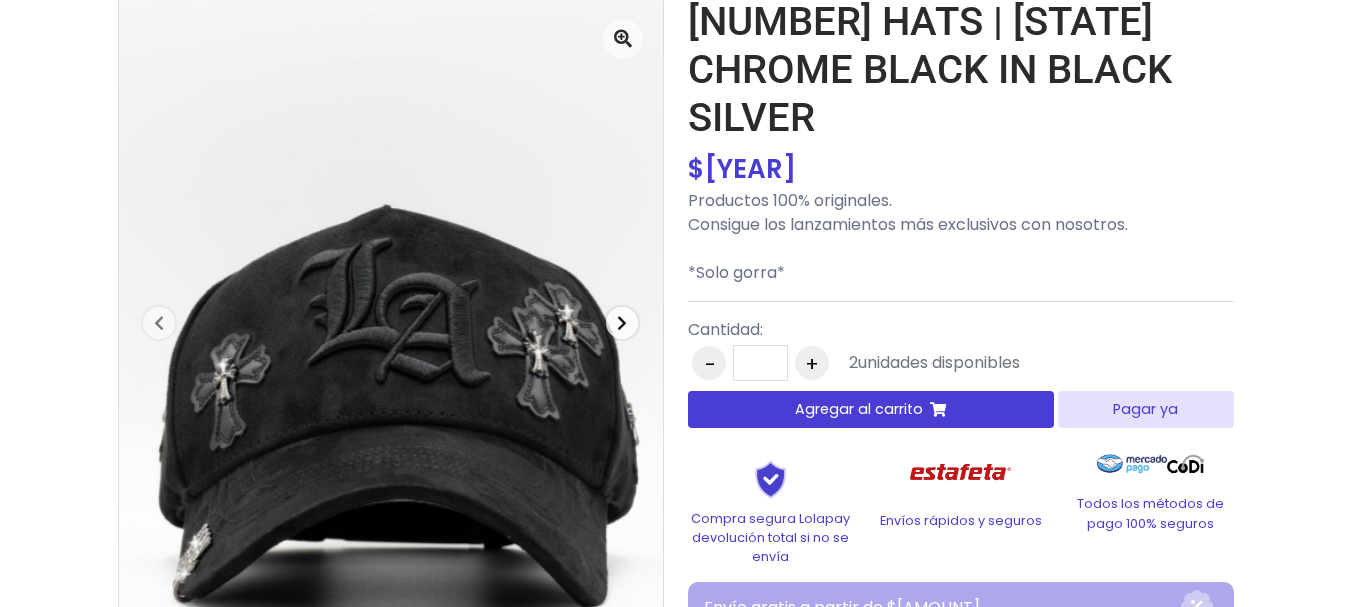 click at bounding box center (622, 323) 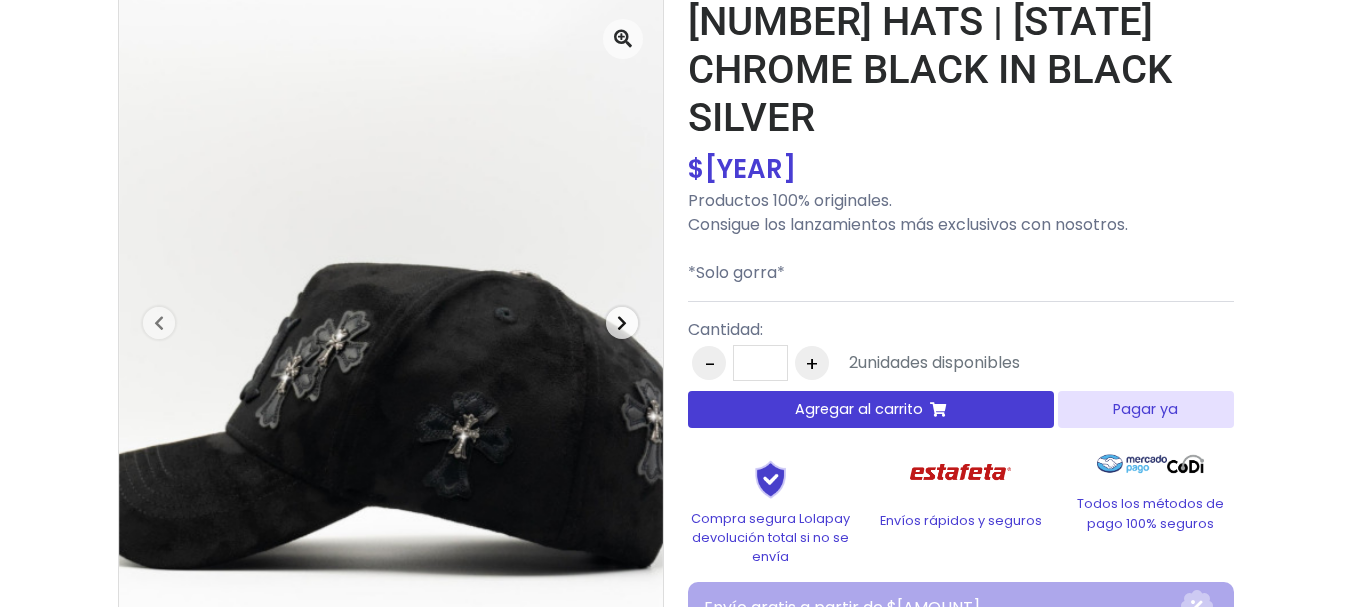 click at bounding box center [622, 323] 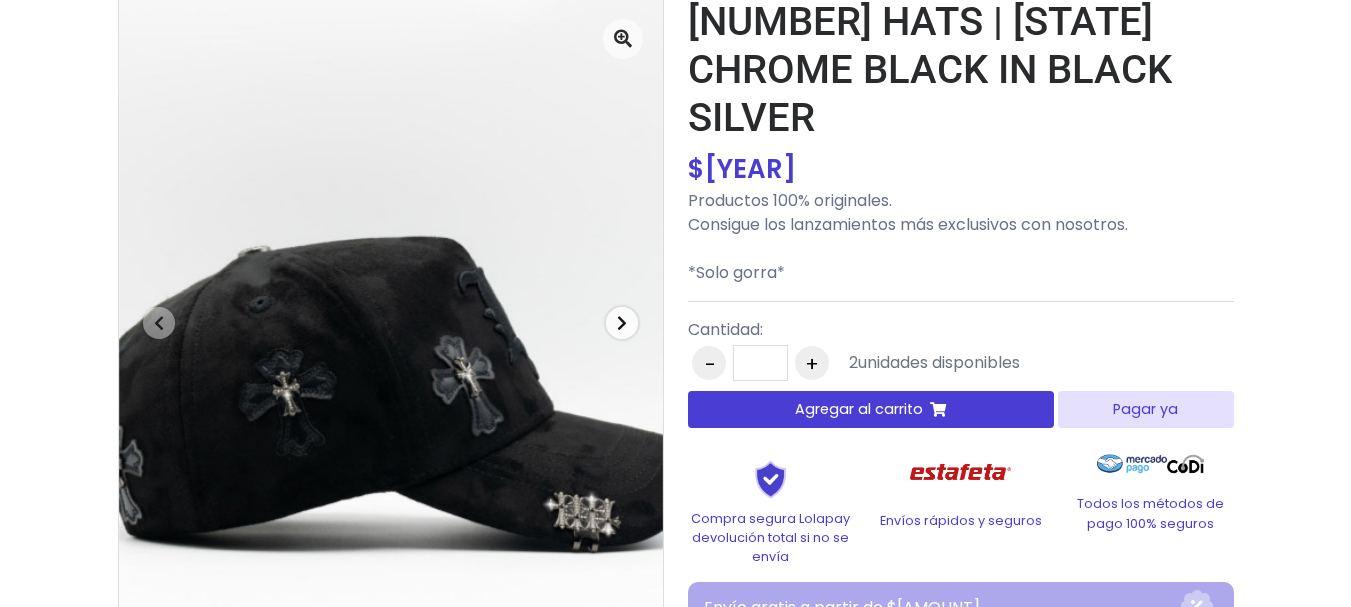 click at bounding box center [622, 323] 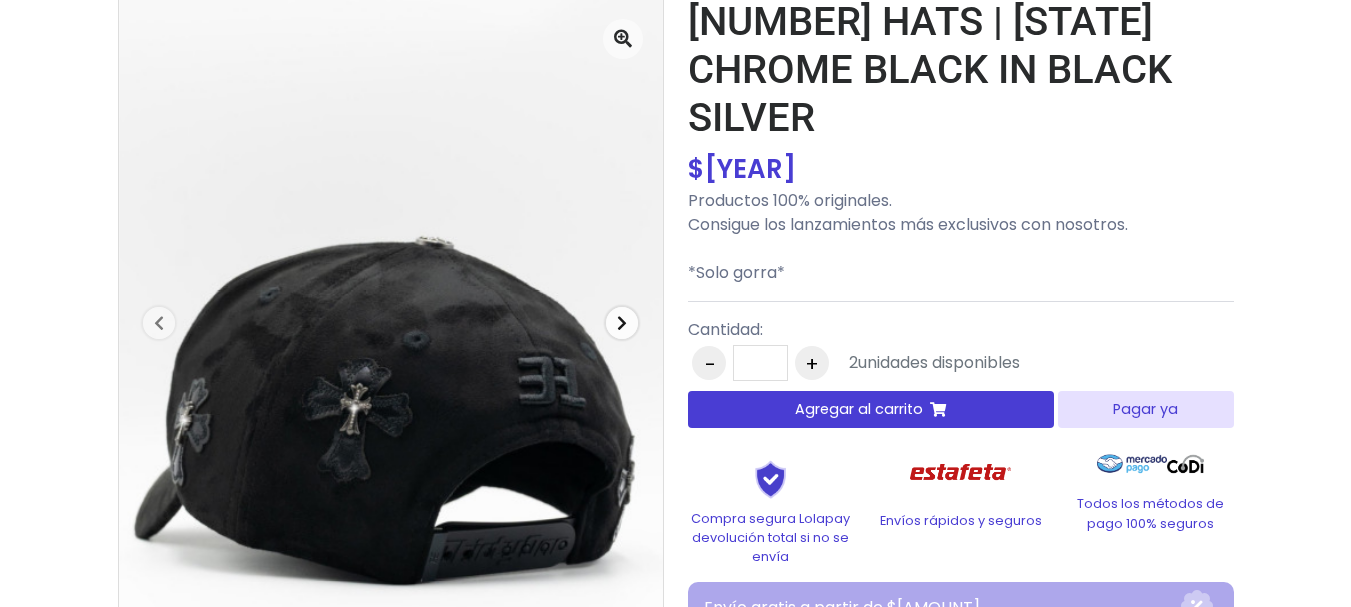 click at bounding box center [622, 323] 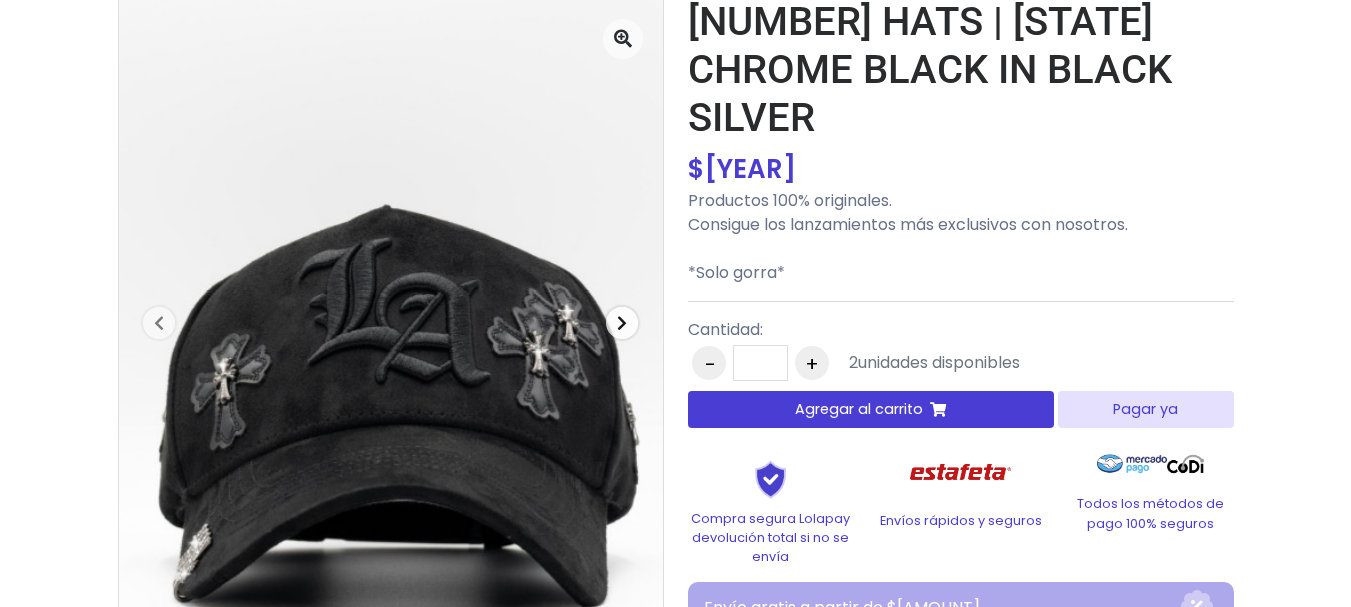click at bounding box center [622, 323] 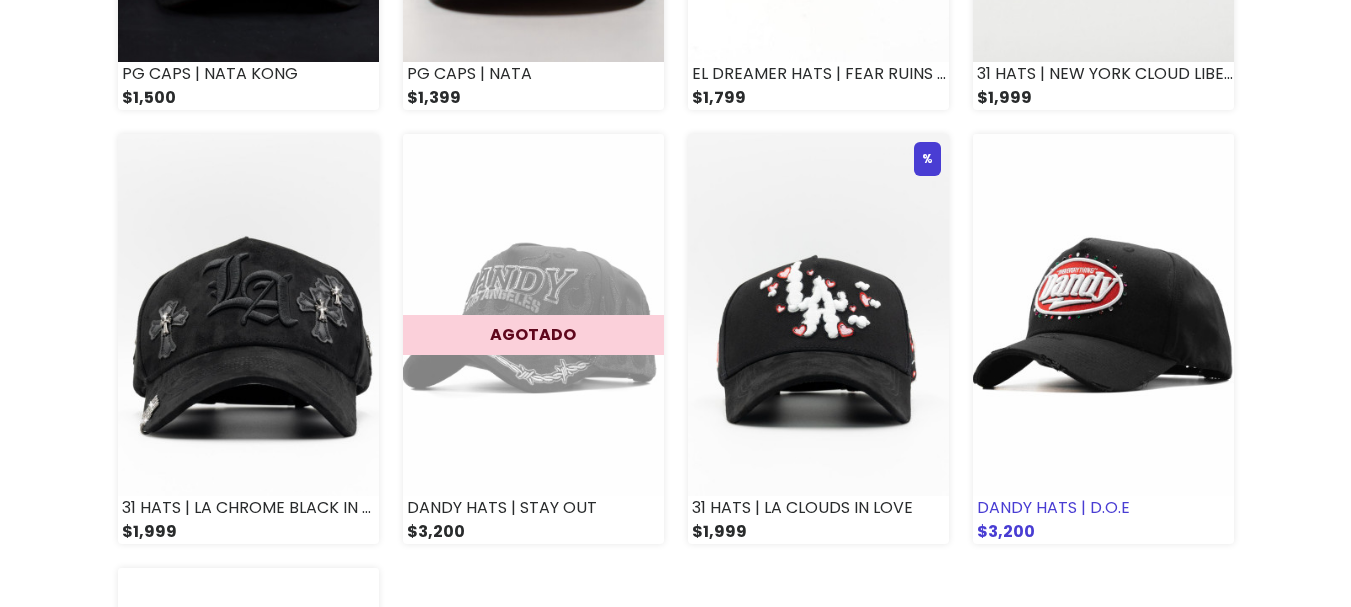scroll, scrollTop: 2353, scrollLeft: 0, axis: vertical 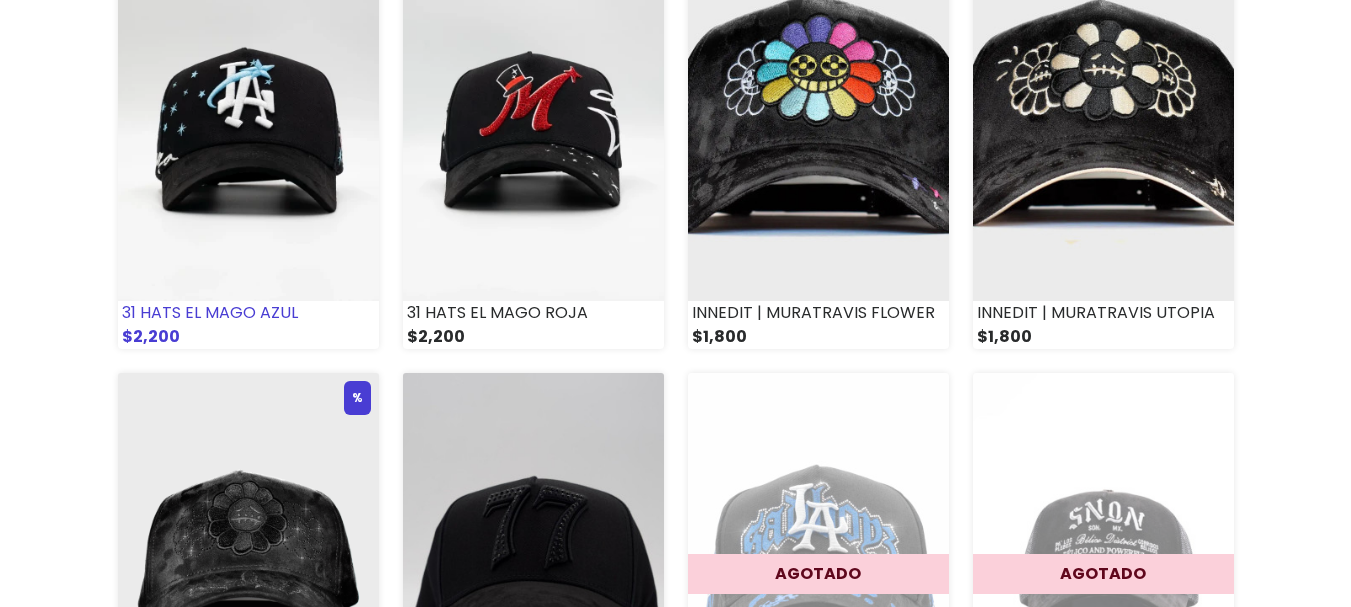 click at bounding box center [248, 120] 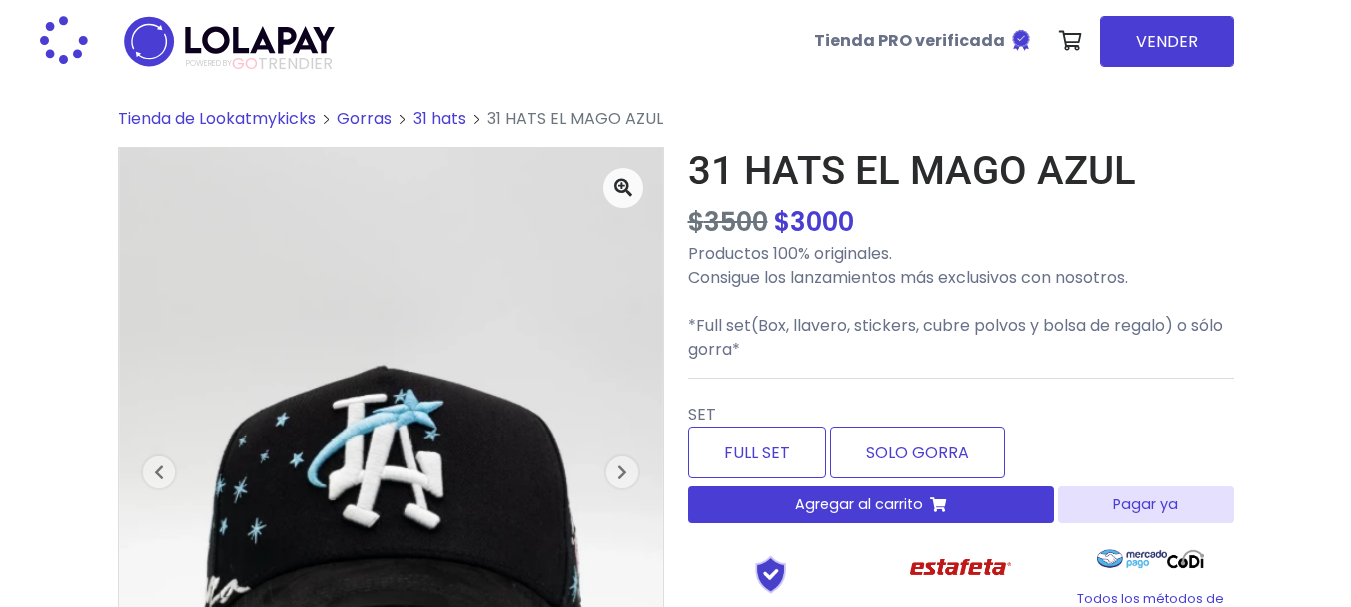 scroll, scrollTop: 0, scrollLeft: 0, axis: both 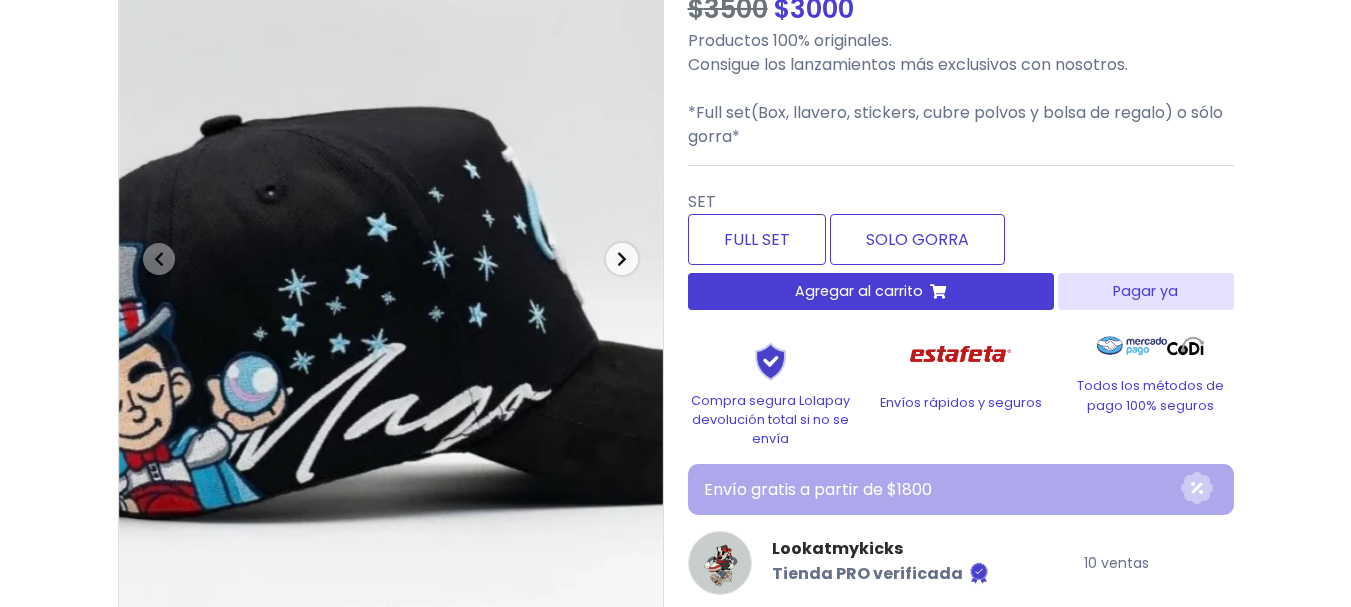 click on "Next" at bounding box center (622, 258) 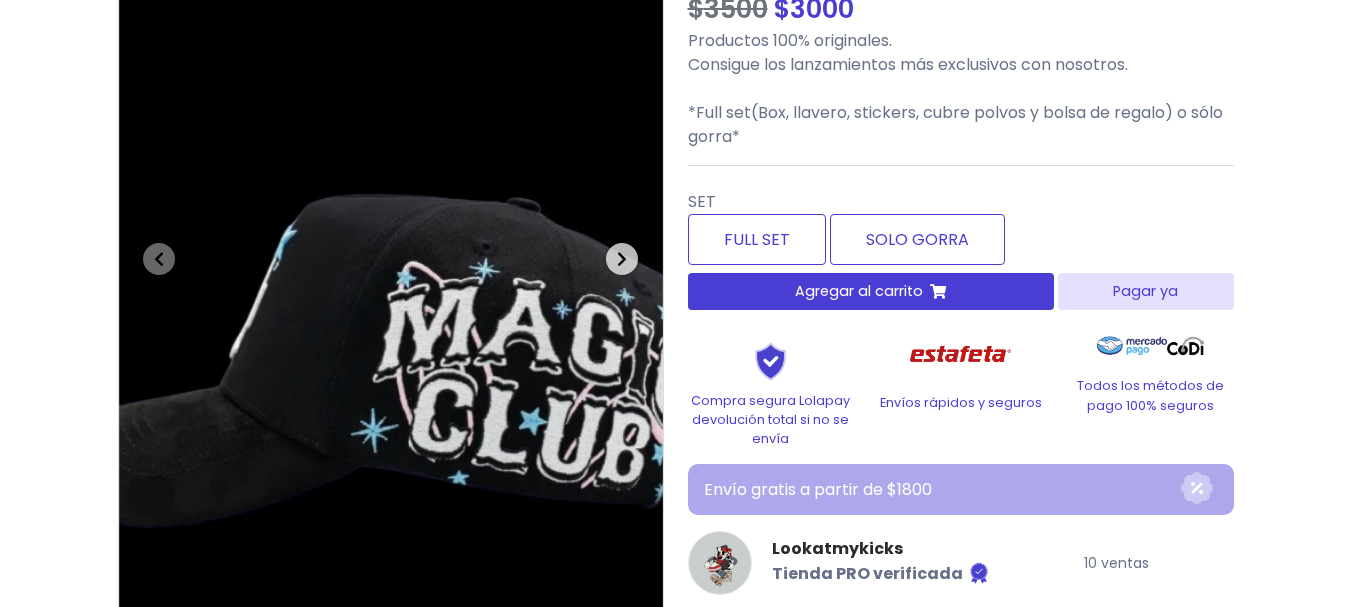 click on "Next" at bounding box center (622, 258) 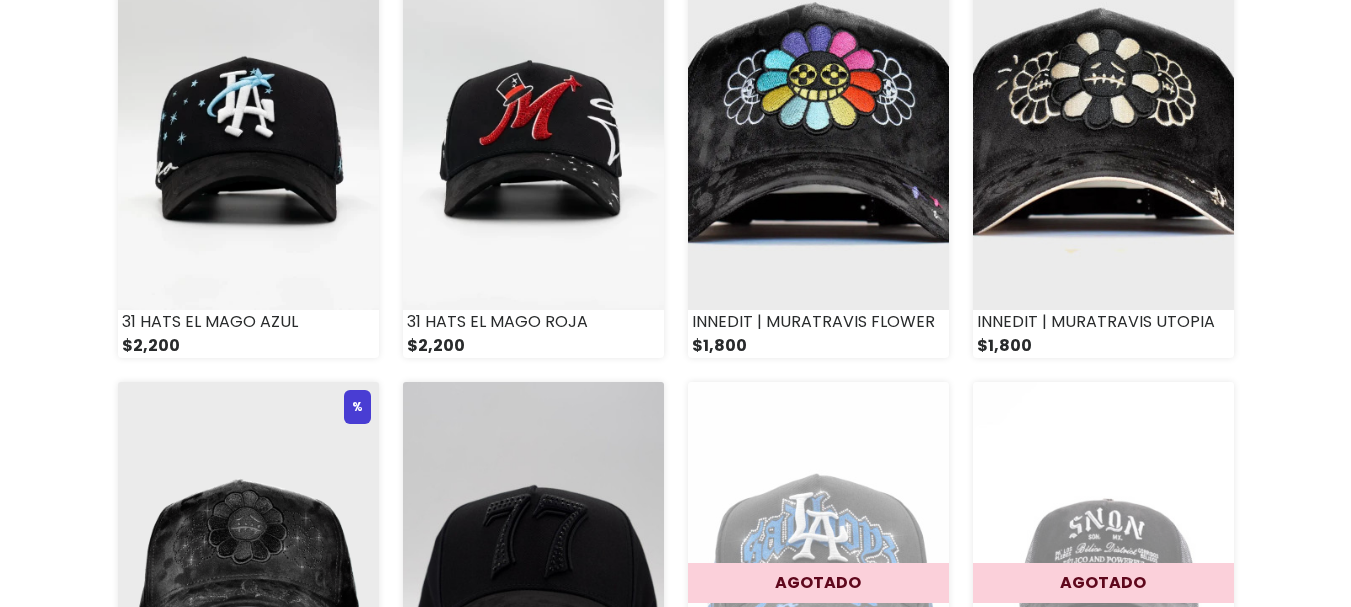 scroll, scrollTop: 368, scrollLeft: 0, axis: vertical 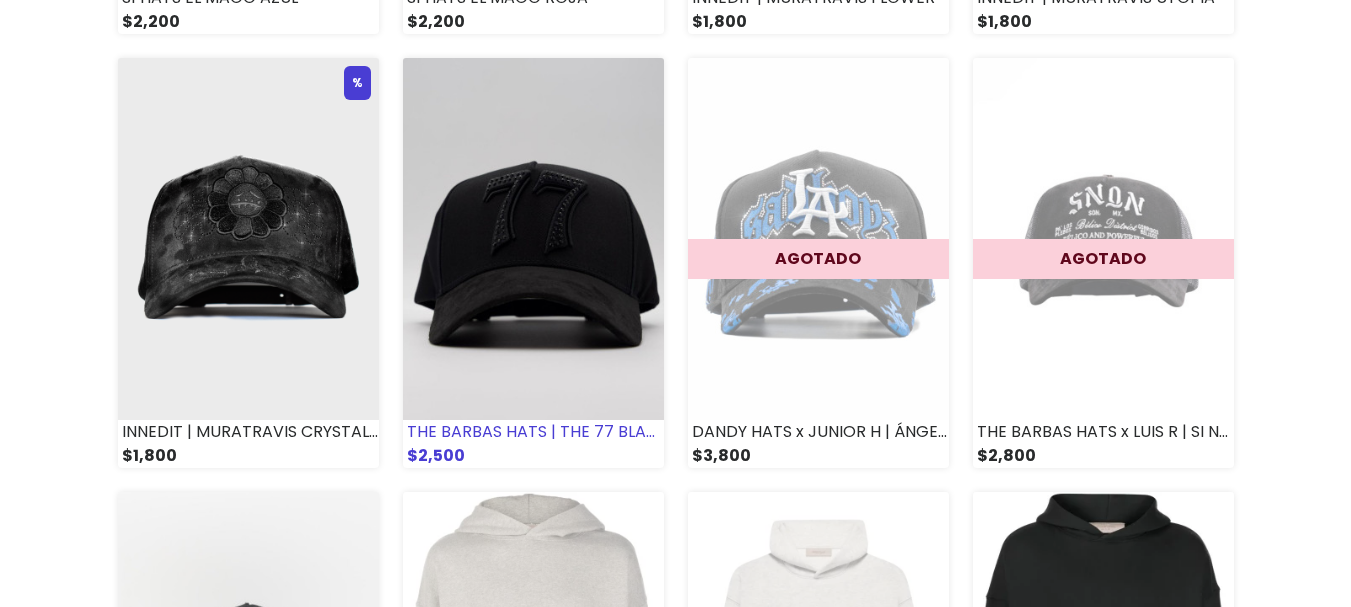 click at bounding box center (533, 239) 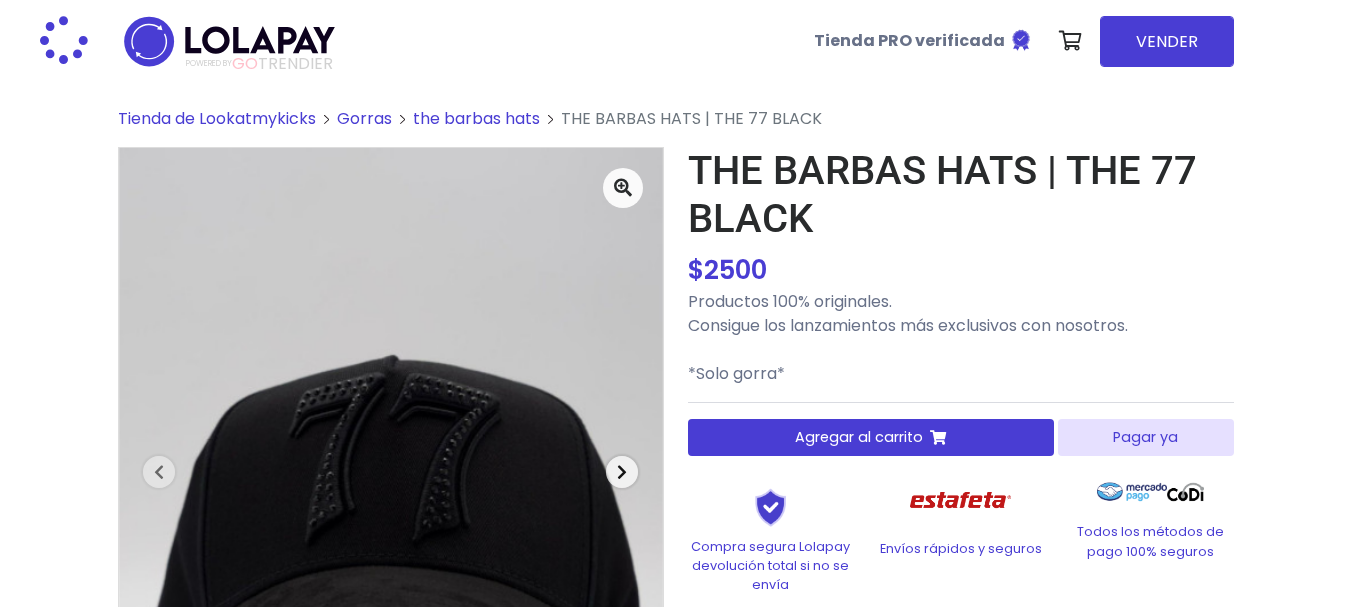 scroll, scrollTop: 0, scrollLeft: 0, axis: both 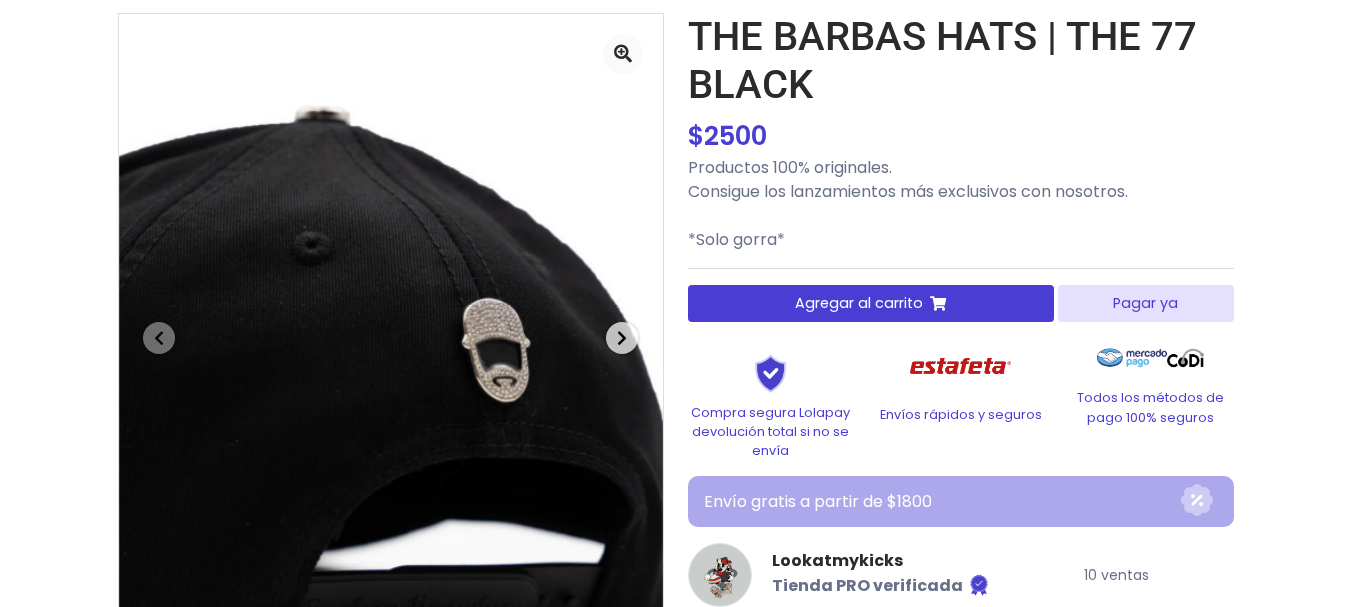 click at bounding box center (622, 338) 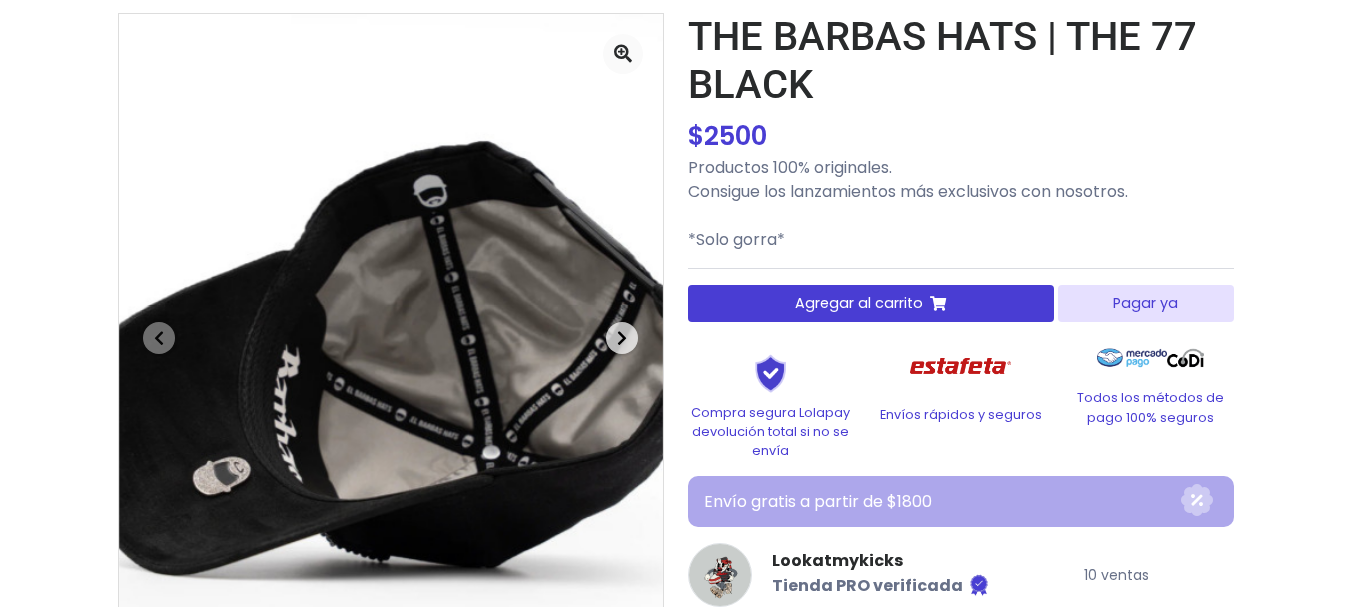 click at bounding box center (622, 338) 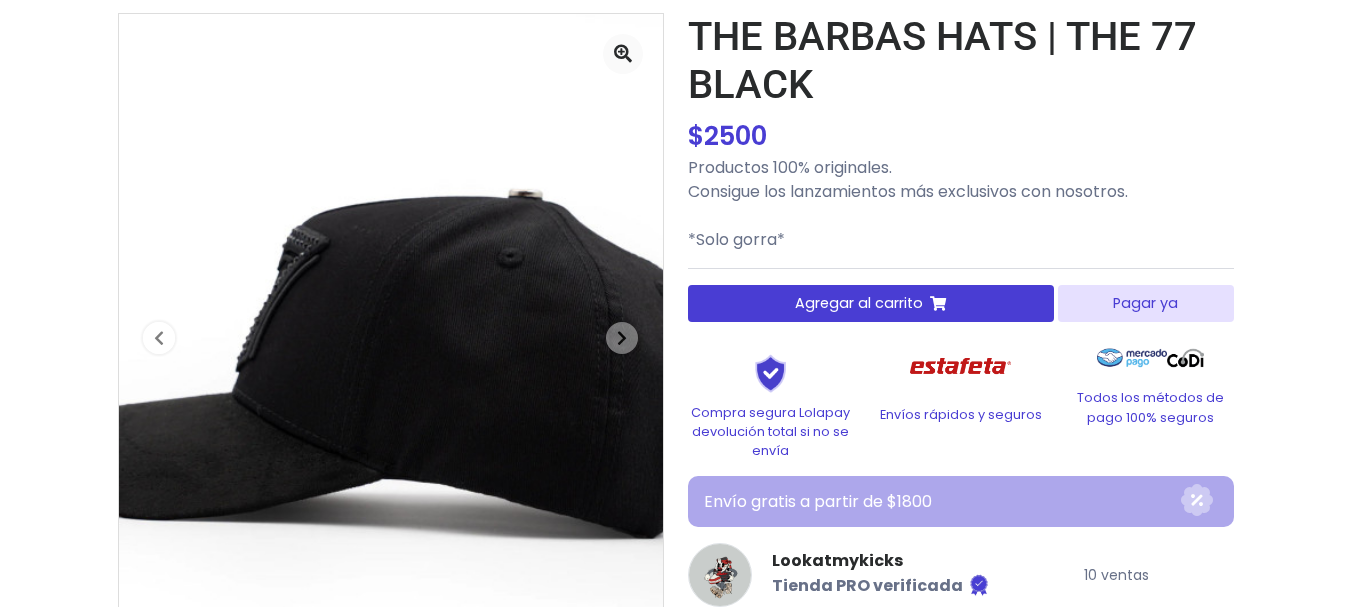 click on "Agregar al carrito" at bounding box center [871, 303] 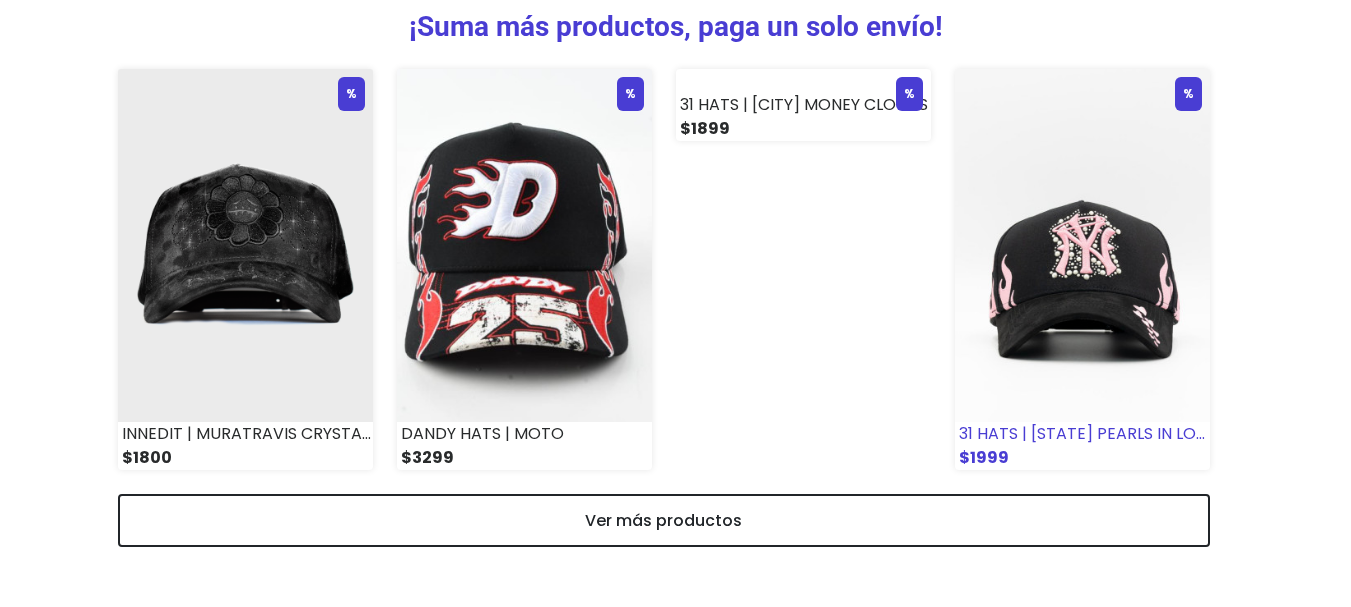 scroll, scrollTop: 924, scrollLeft: 0, axis: vertical 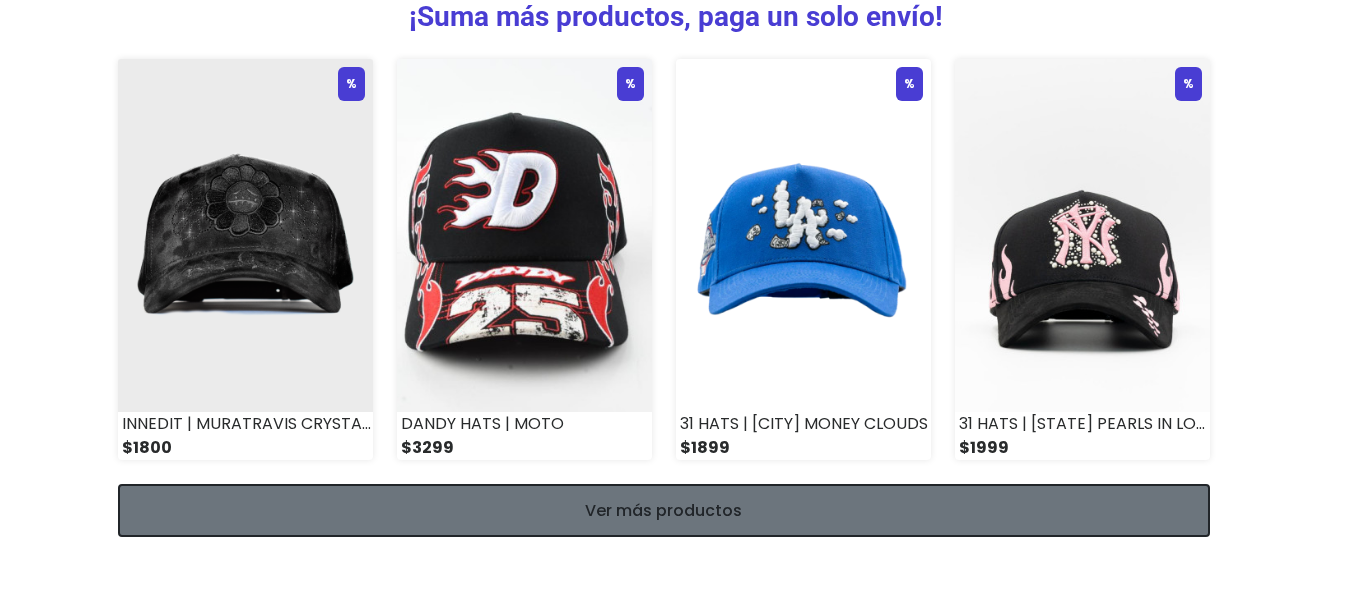 click on "Ver más productos" at bounding box center (664, 510) 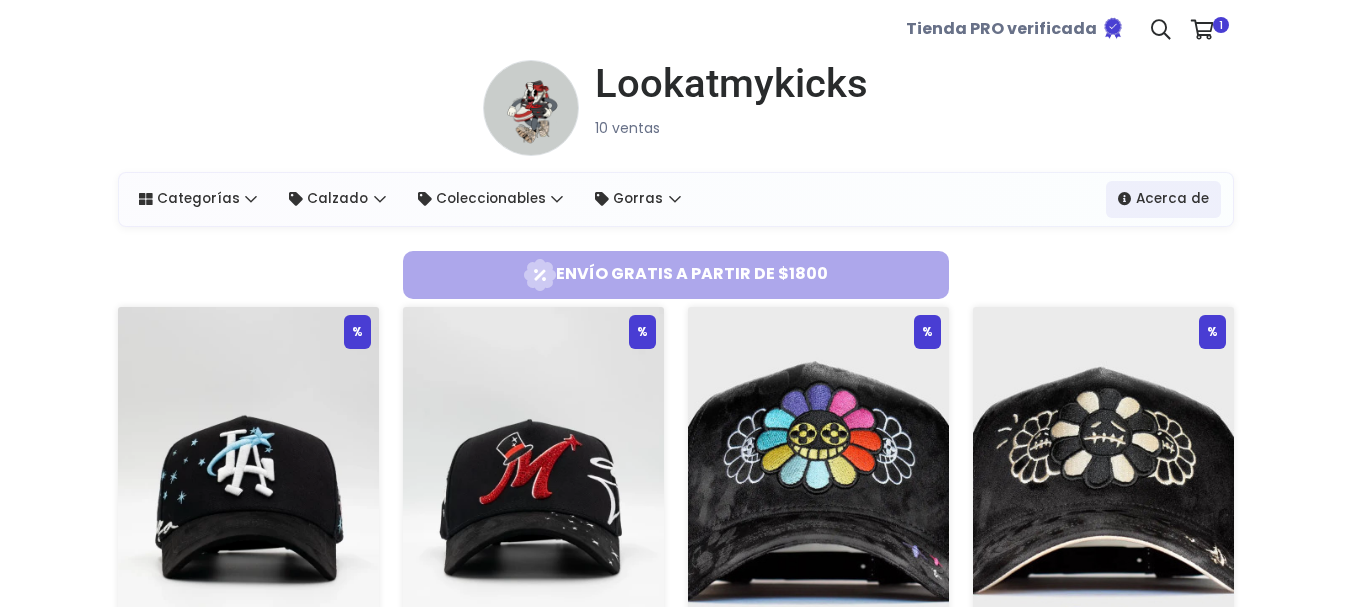 scroll, scrollTop: 0, scrollLeft: 0, axis: both 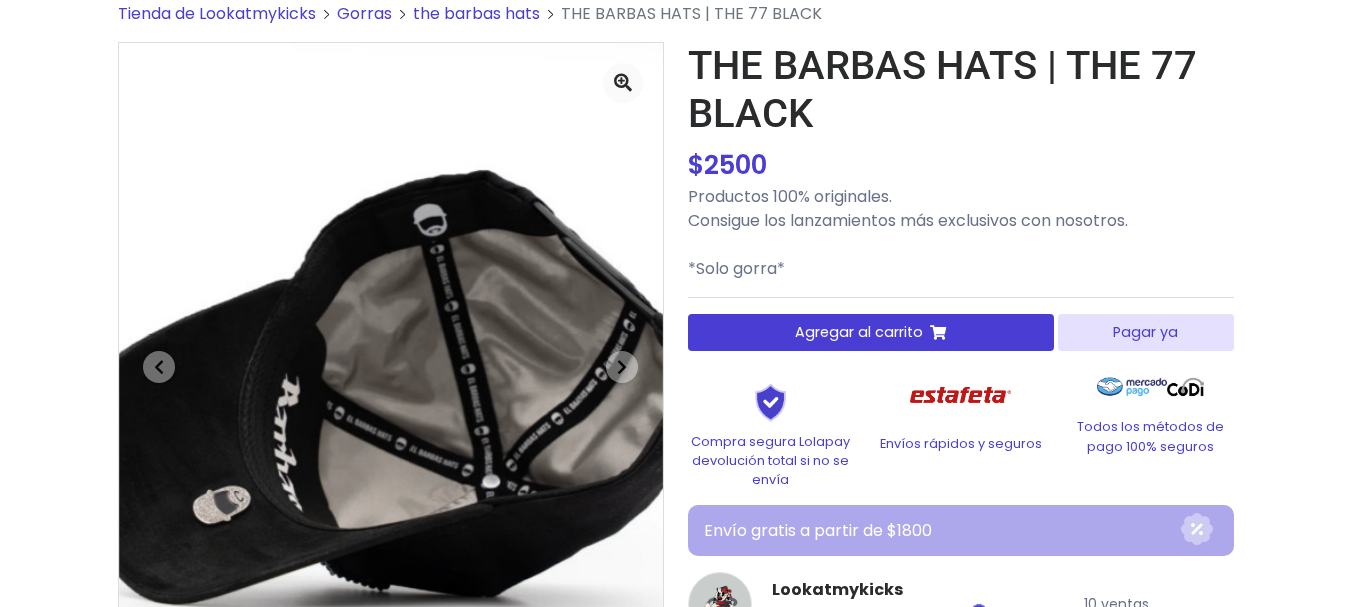 click on "Agregar al carrito" at bounding box center (871, 332) 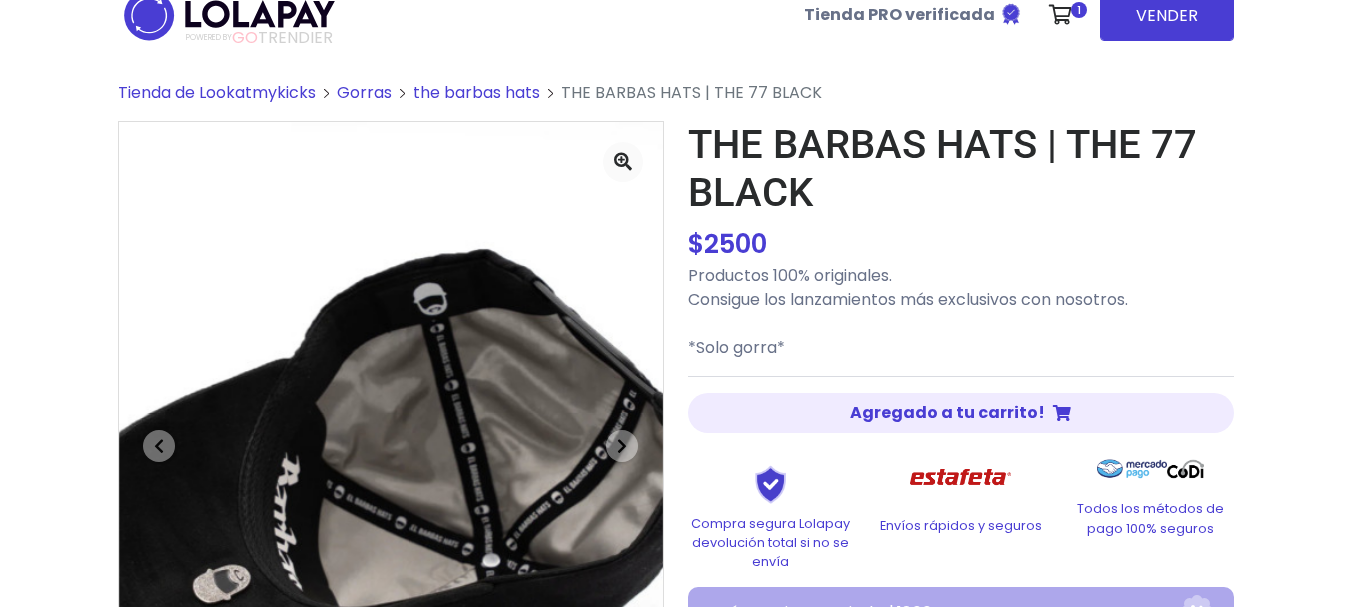 scroll, scrollTop: 11, scrollLeft: 0, axis: vertical 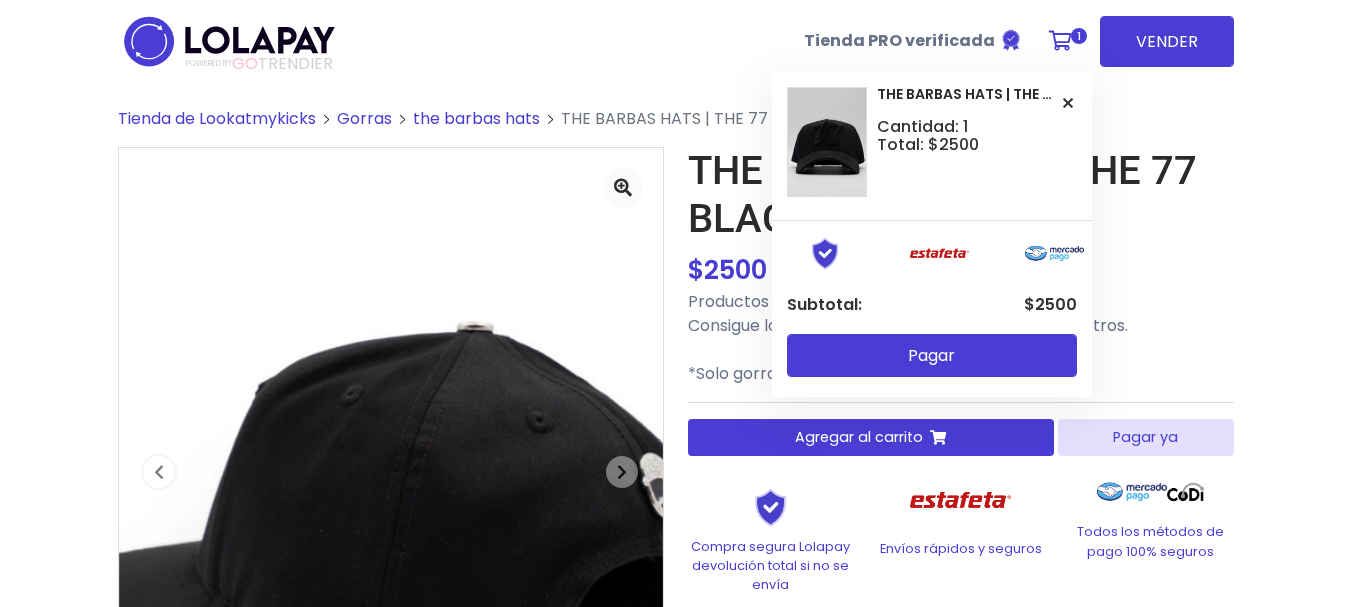 click at bounding box center (1060, 41) 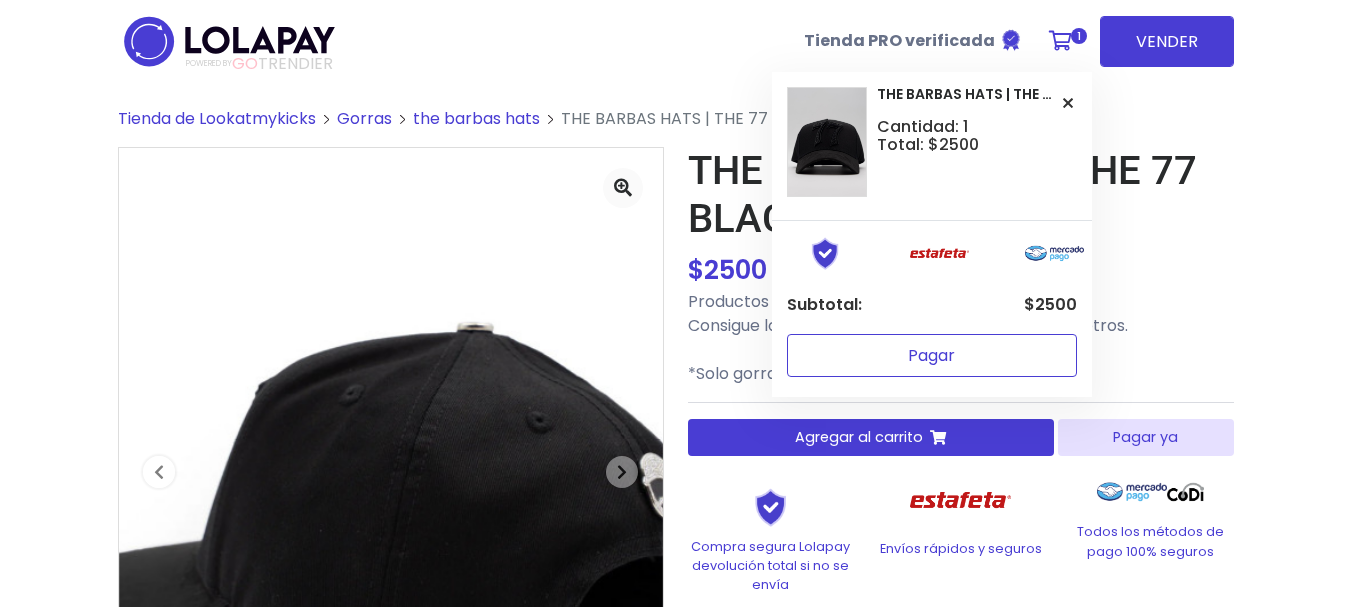 click on "Pagar" at bounding box center (932, 355) 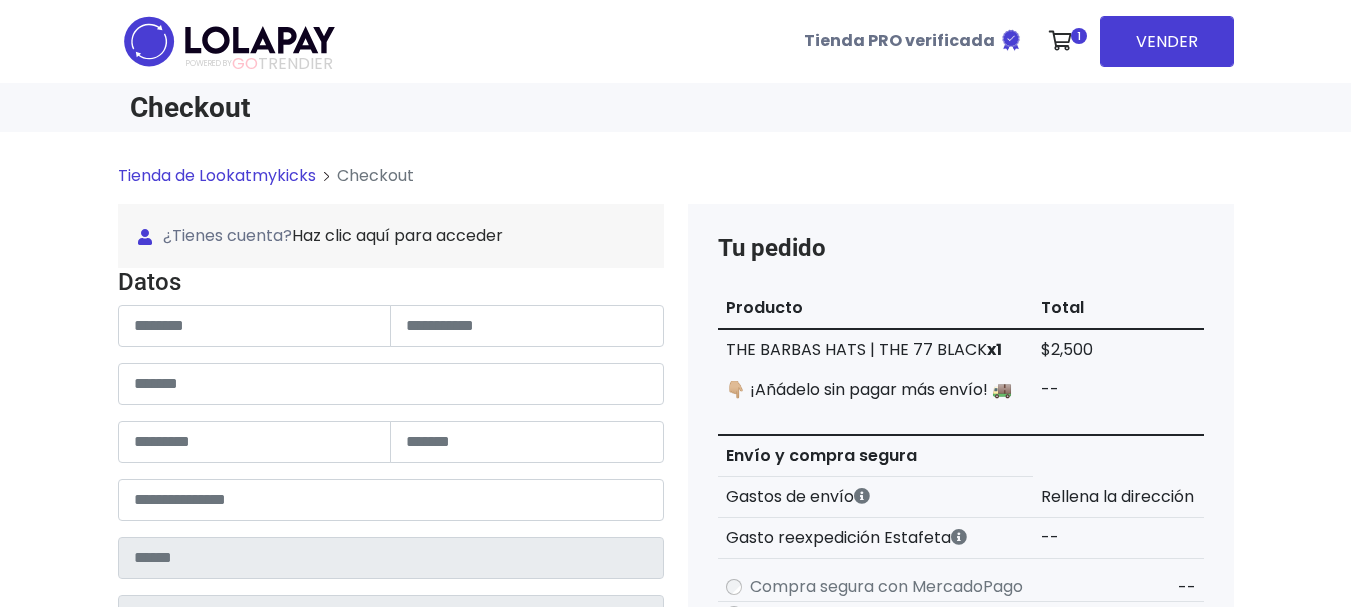scroll, scrollTop: 0, scrollLeft: 0, axis: both 